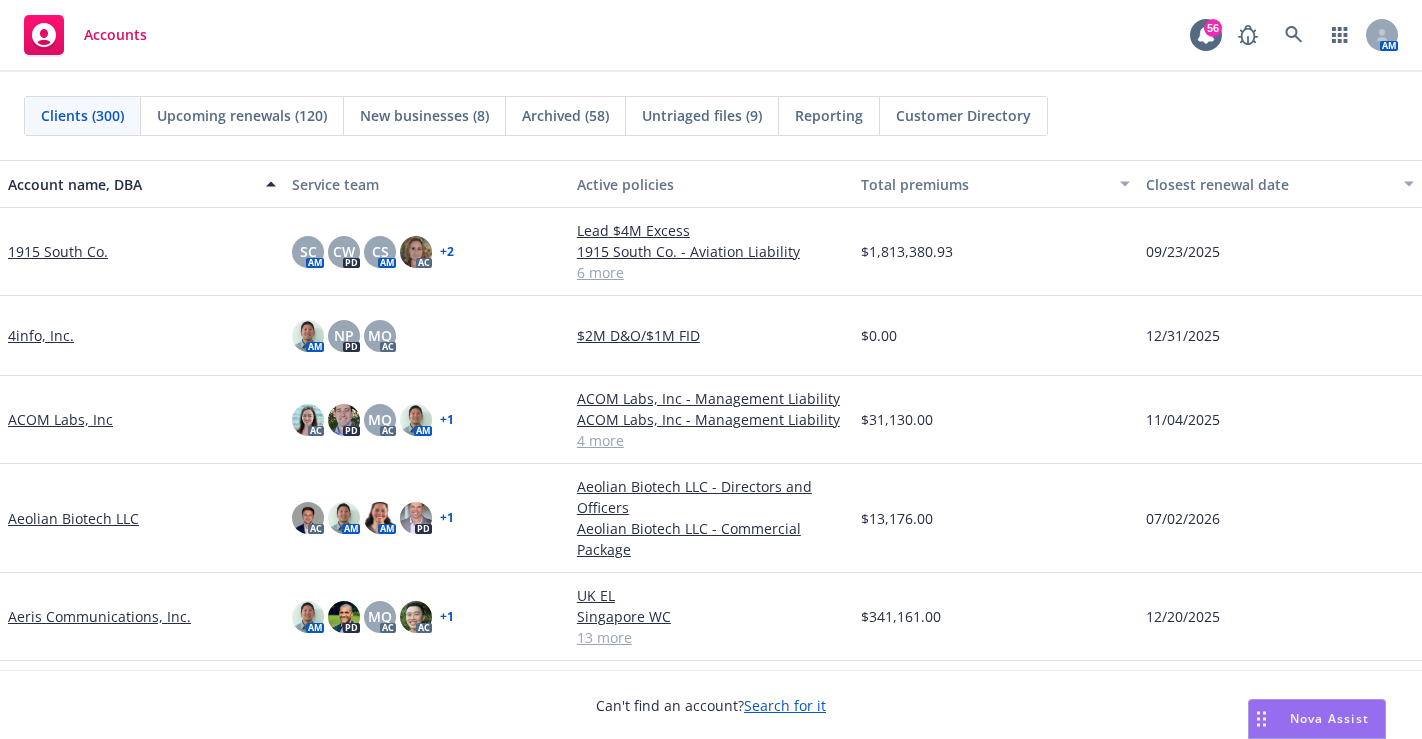 scroll, scrollTop: 0, scrollLeft: 0, axis: both 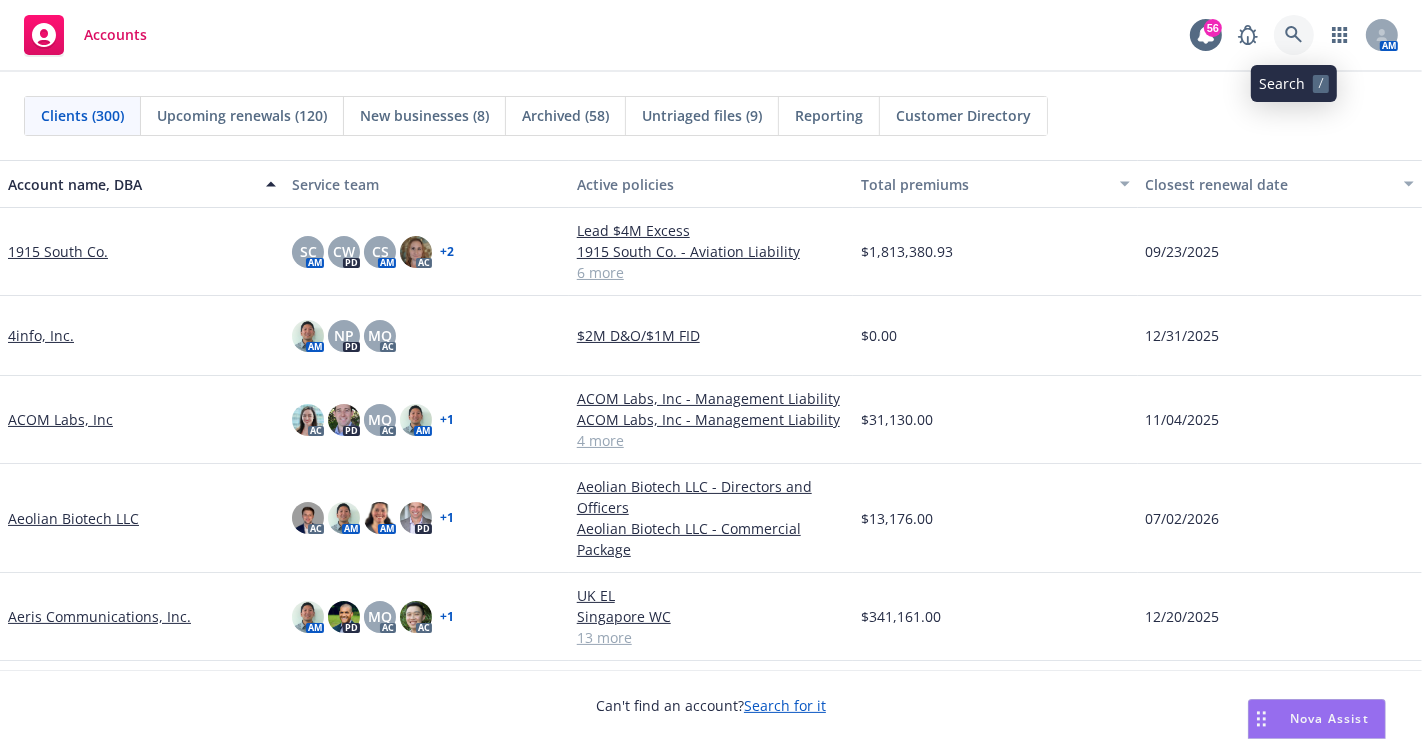click 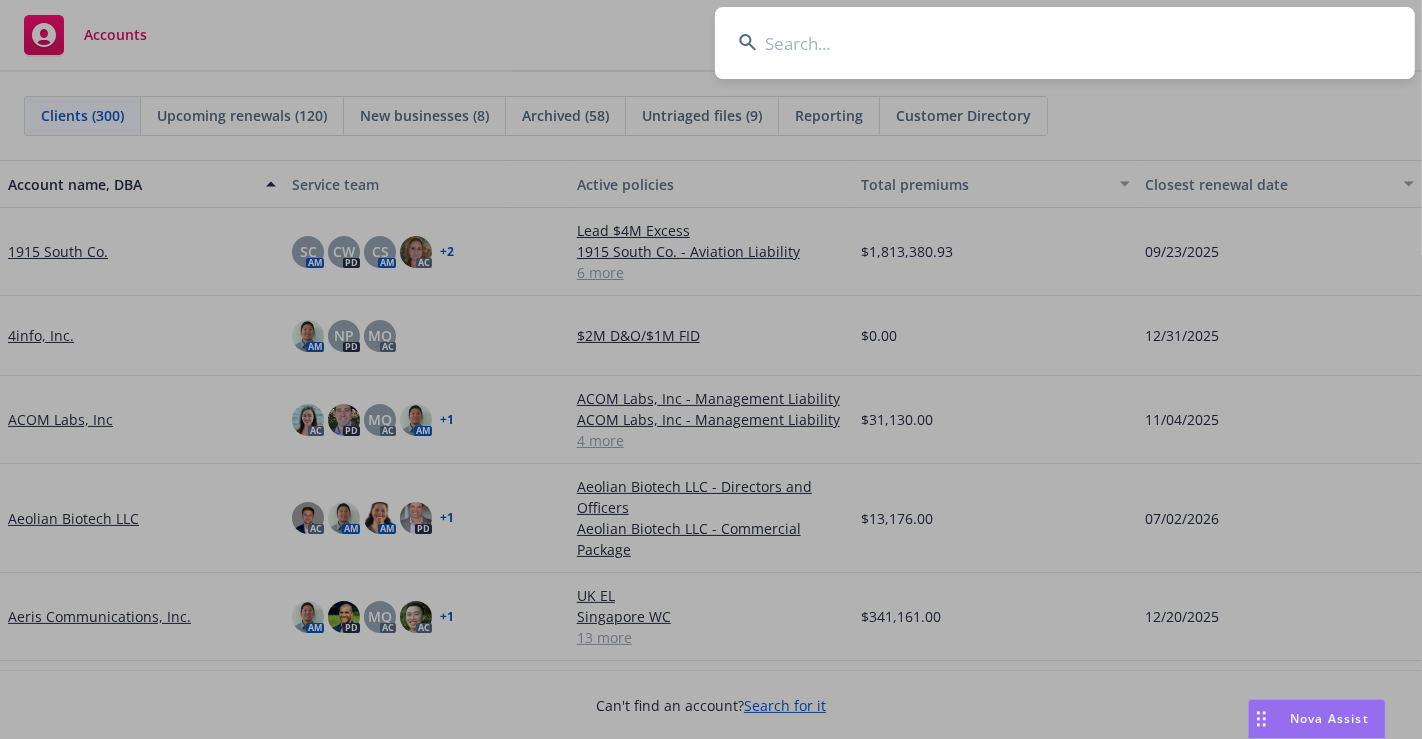 click at bounding box center [1065, 43] 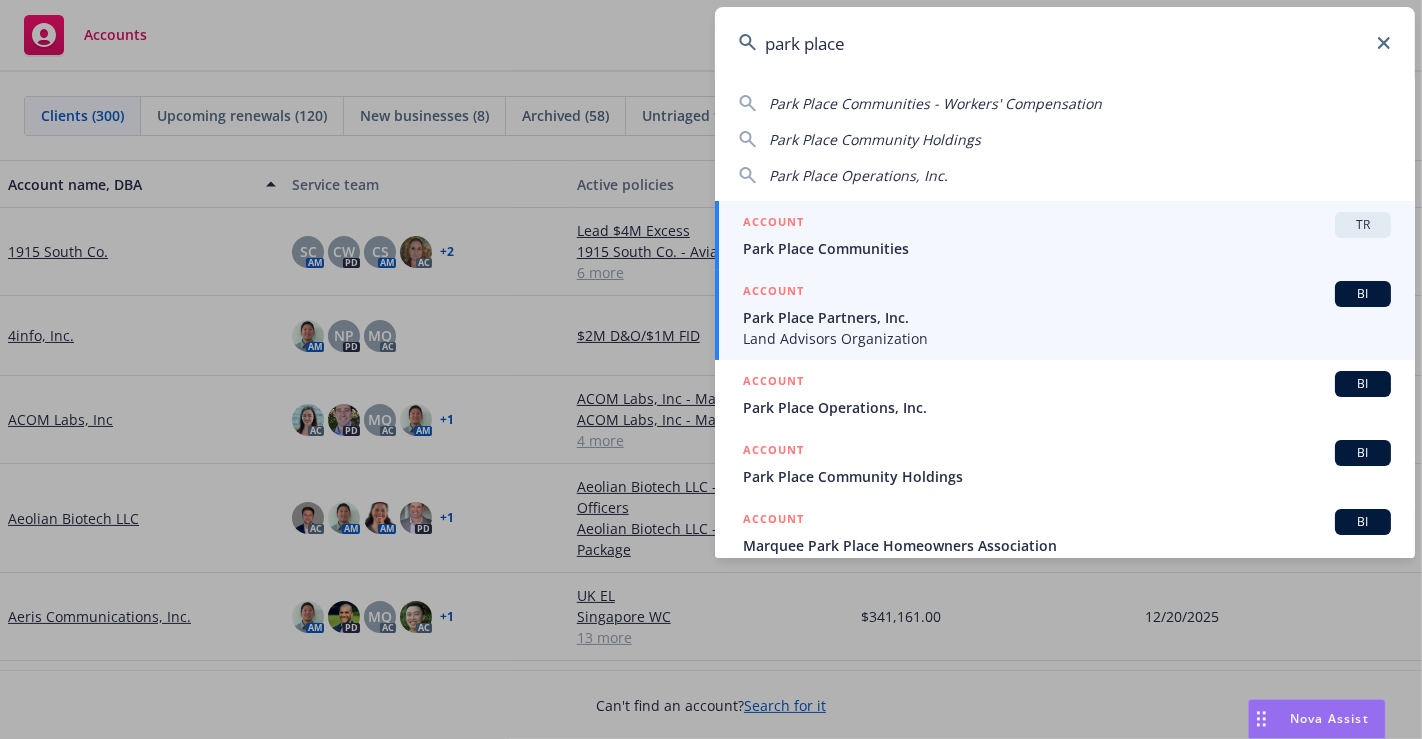 scroll, scrollTop: 111, scrollLeft: 0, axis: vertical 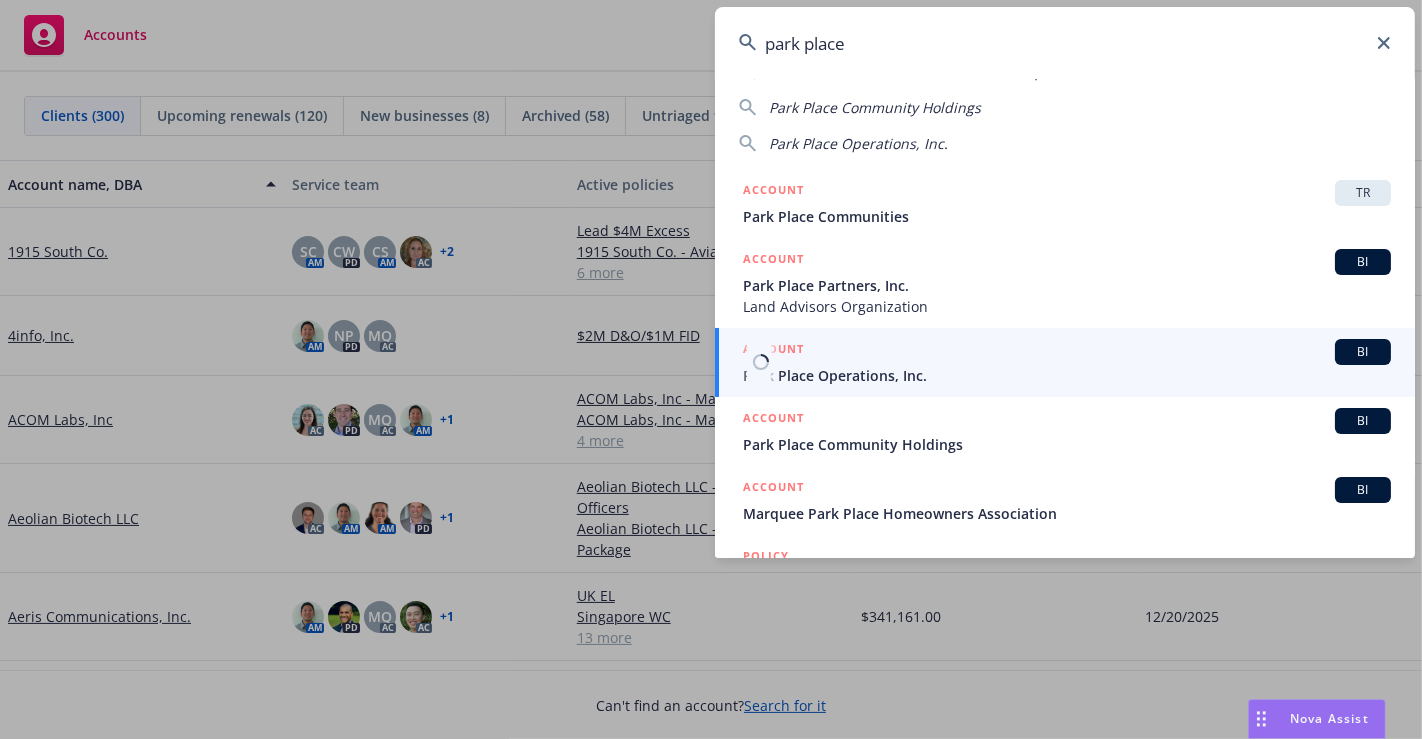 type on "park place" 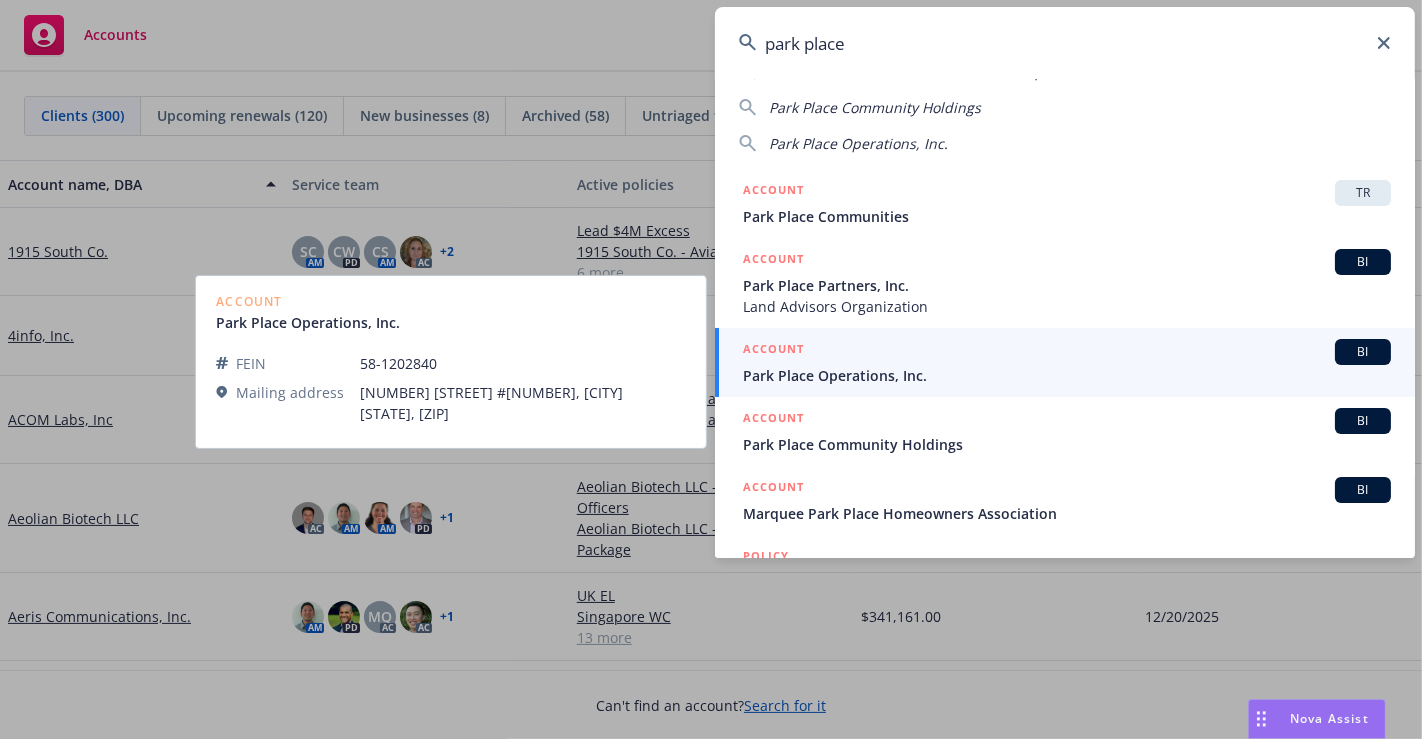 click on "Park Place Operations, Inc." at bounding box center (1067, 375) 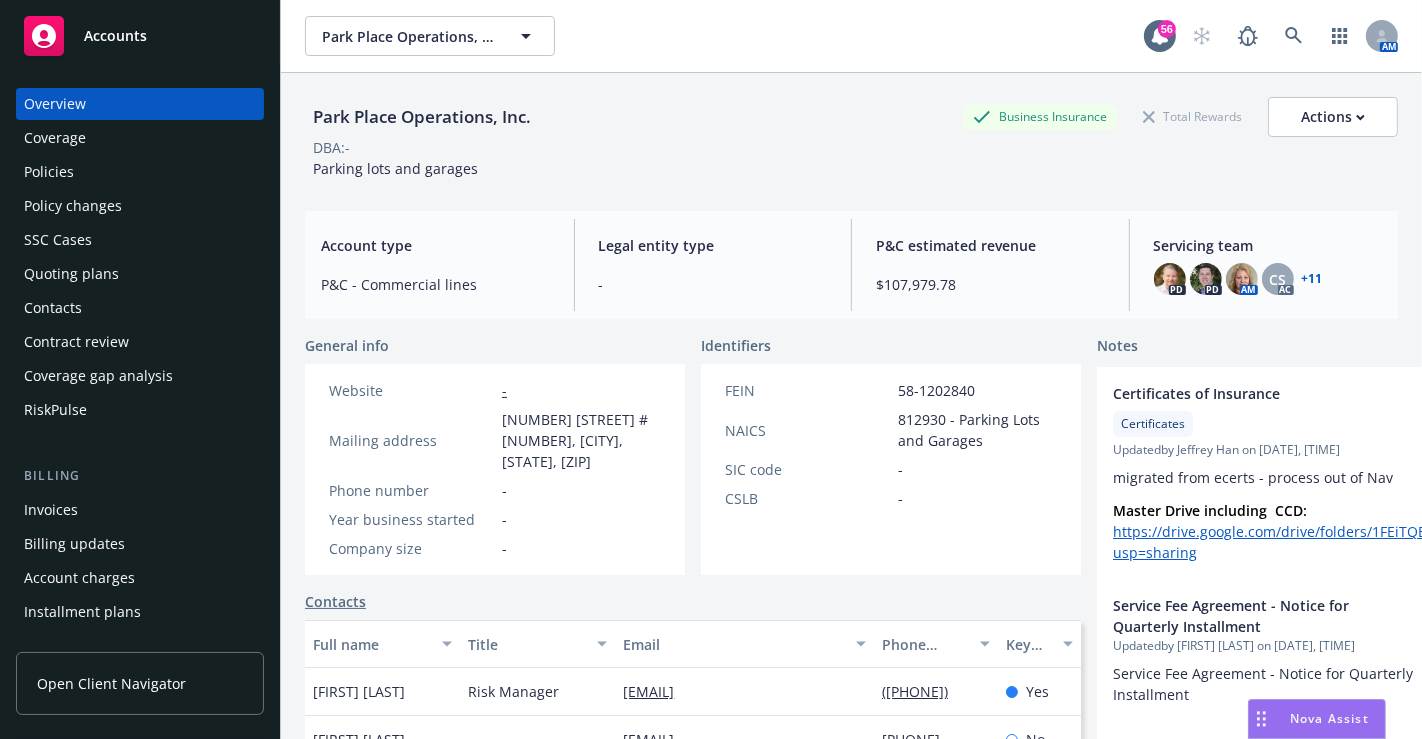 click on "Quoting plans" at bounding box center (71, 274) 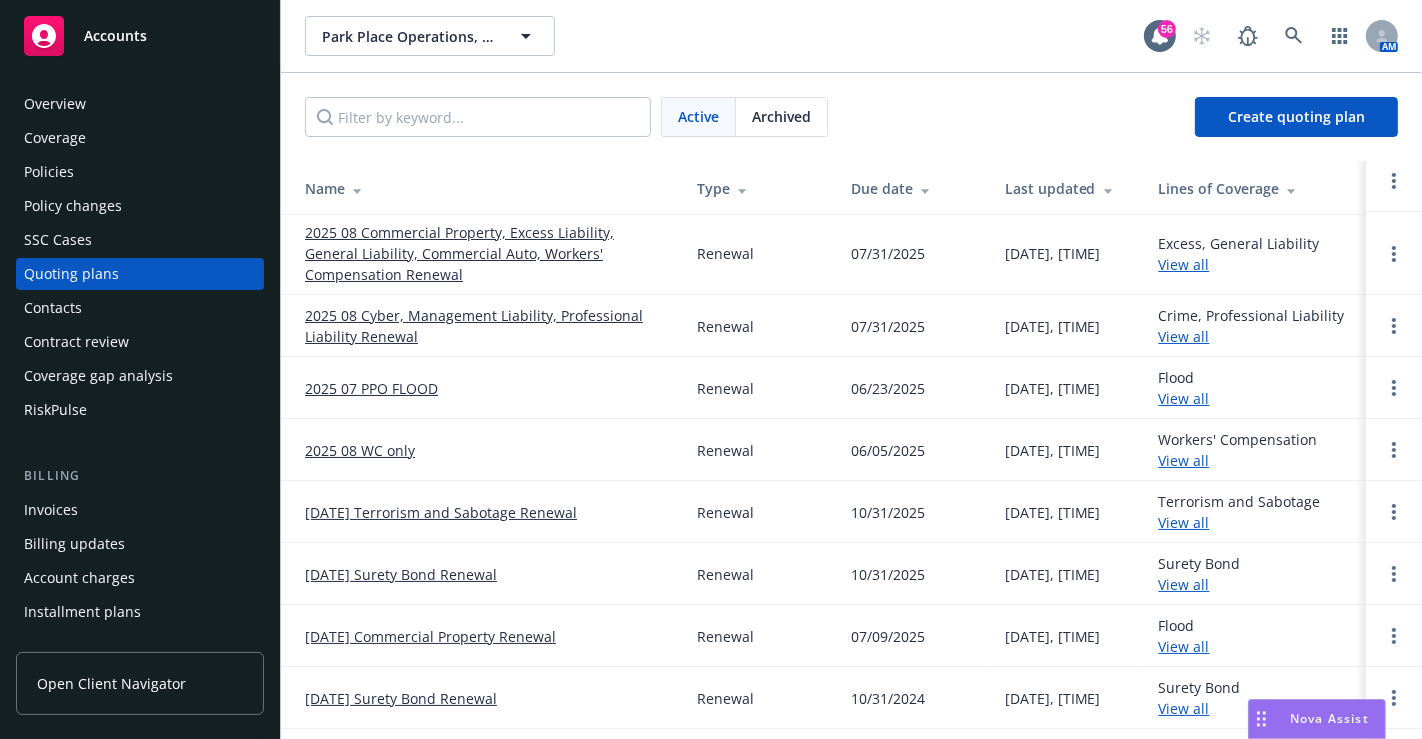 scroll, scrollTop: 0, scrollLeft: 0, axis: both 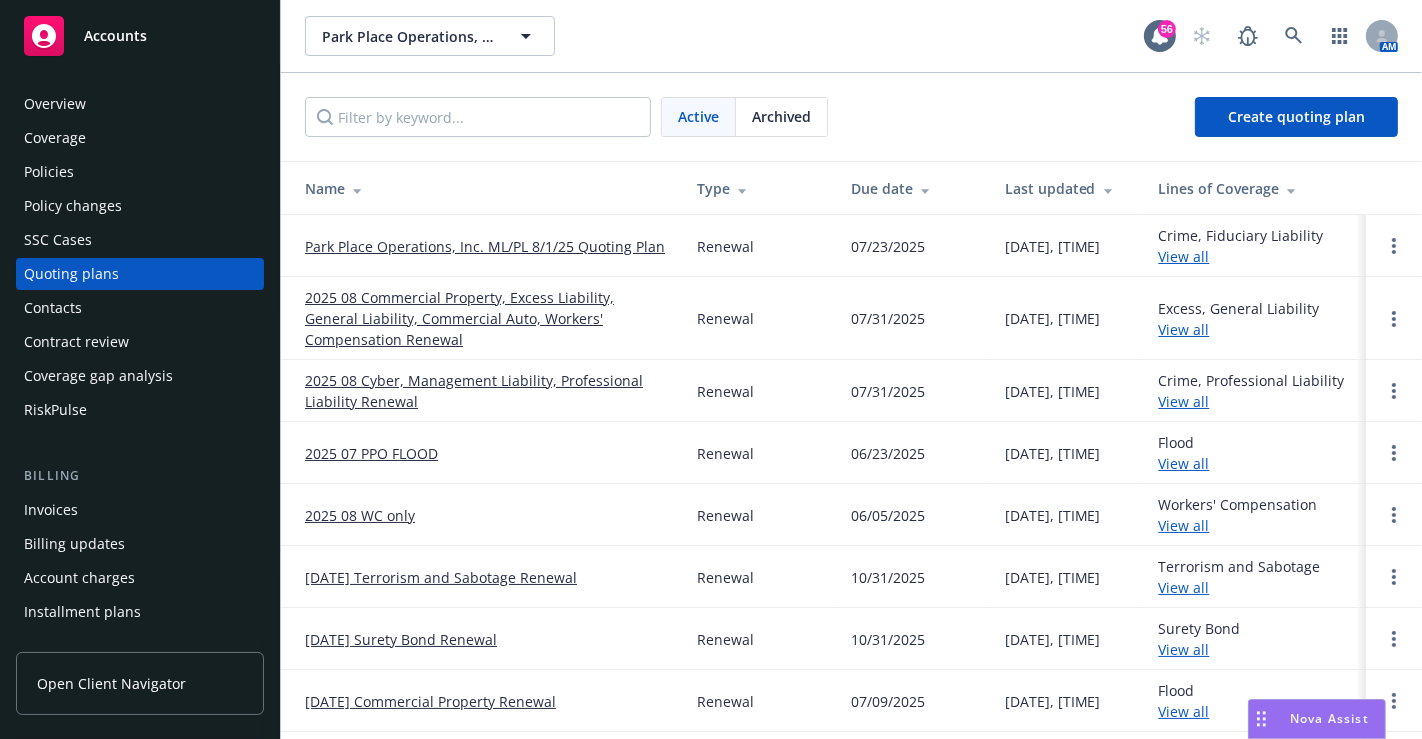 click on "Park Place Operations, Inc. ML/PL 8/1/25 Quoting Plan" at bounding box center [485, 246] 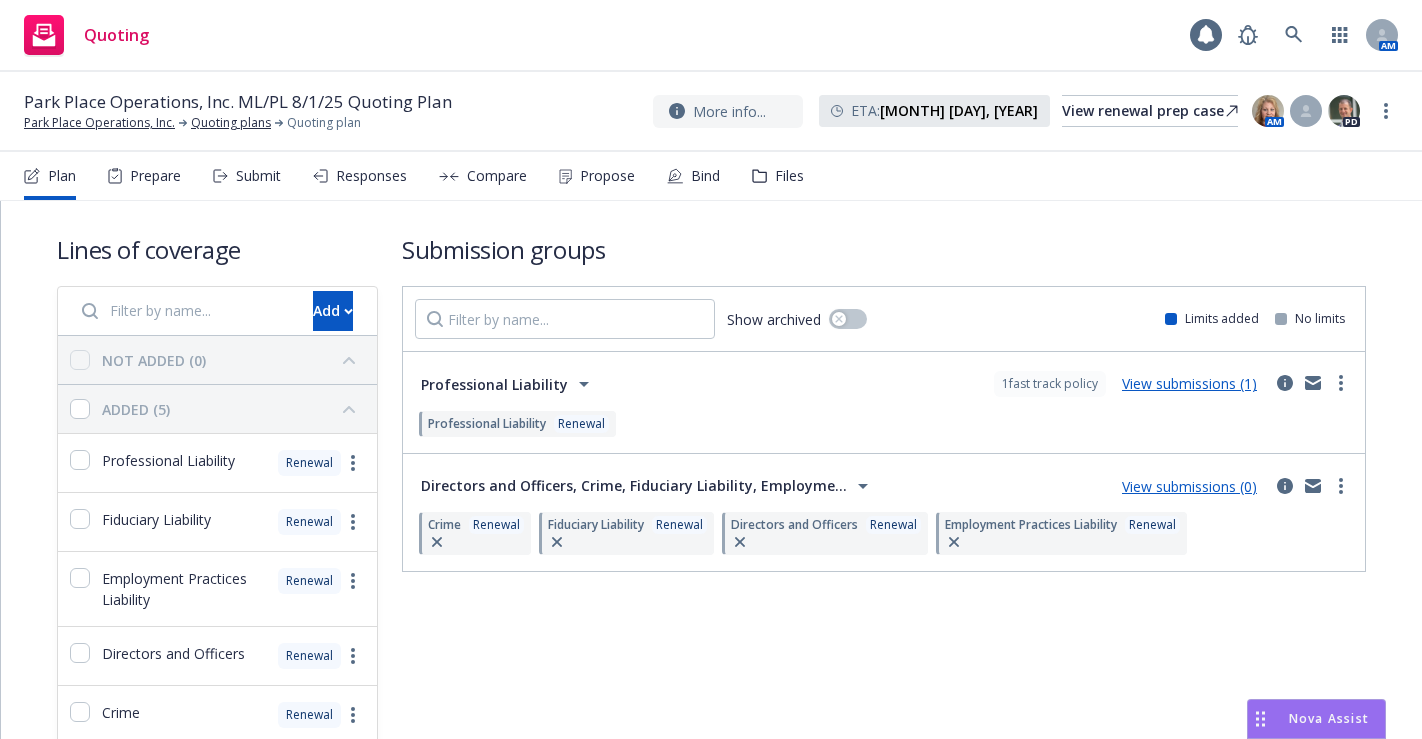 scroll, scrollTop: 0, scrollLeft: 0, axis: both 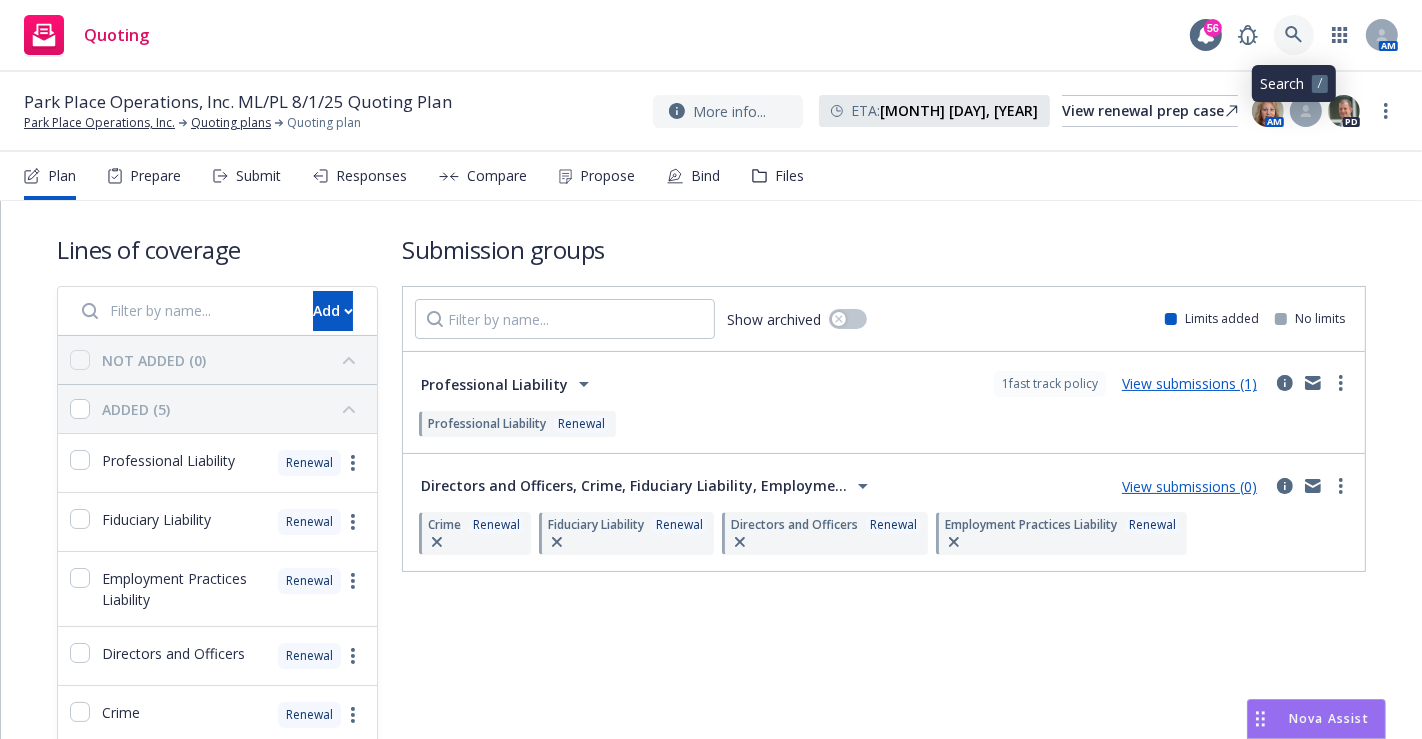 click 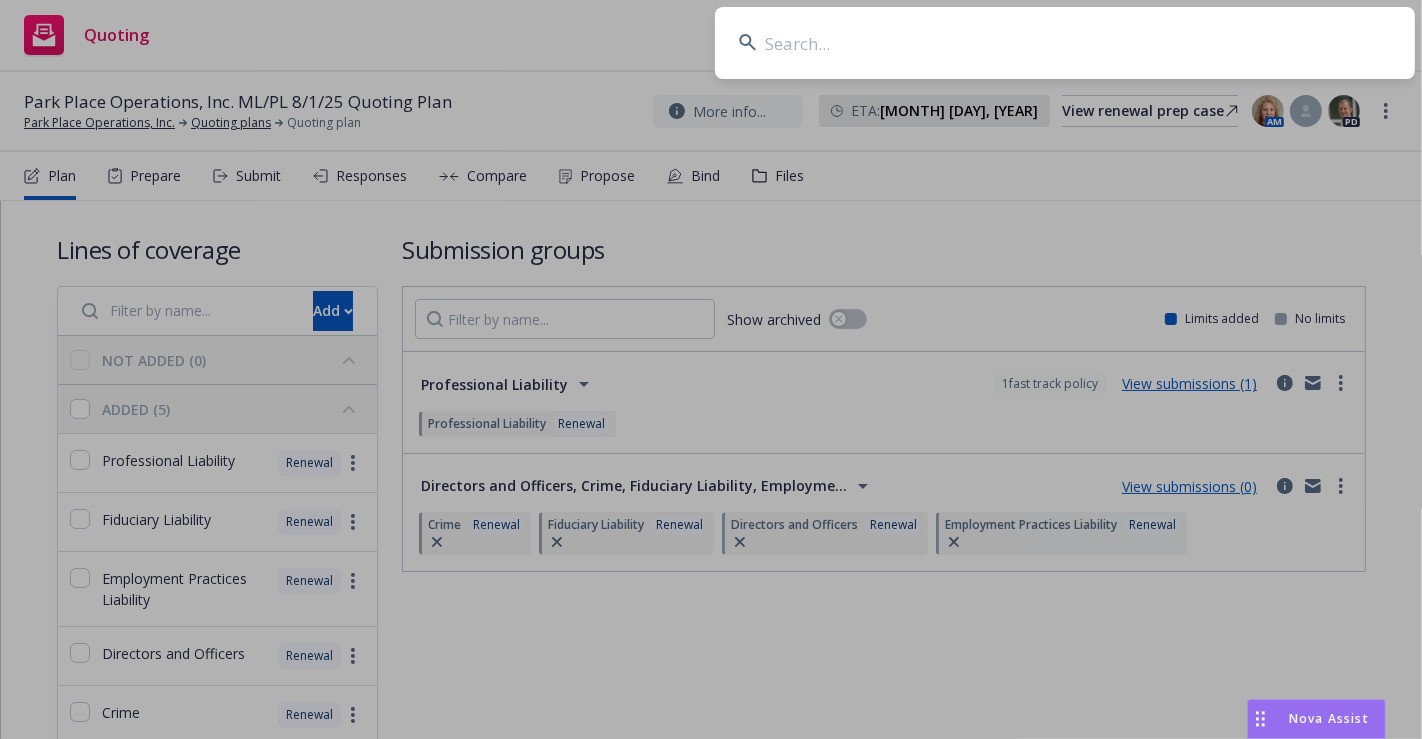click at bounding box center [1065, 43] 